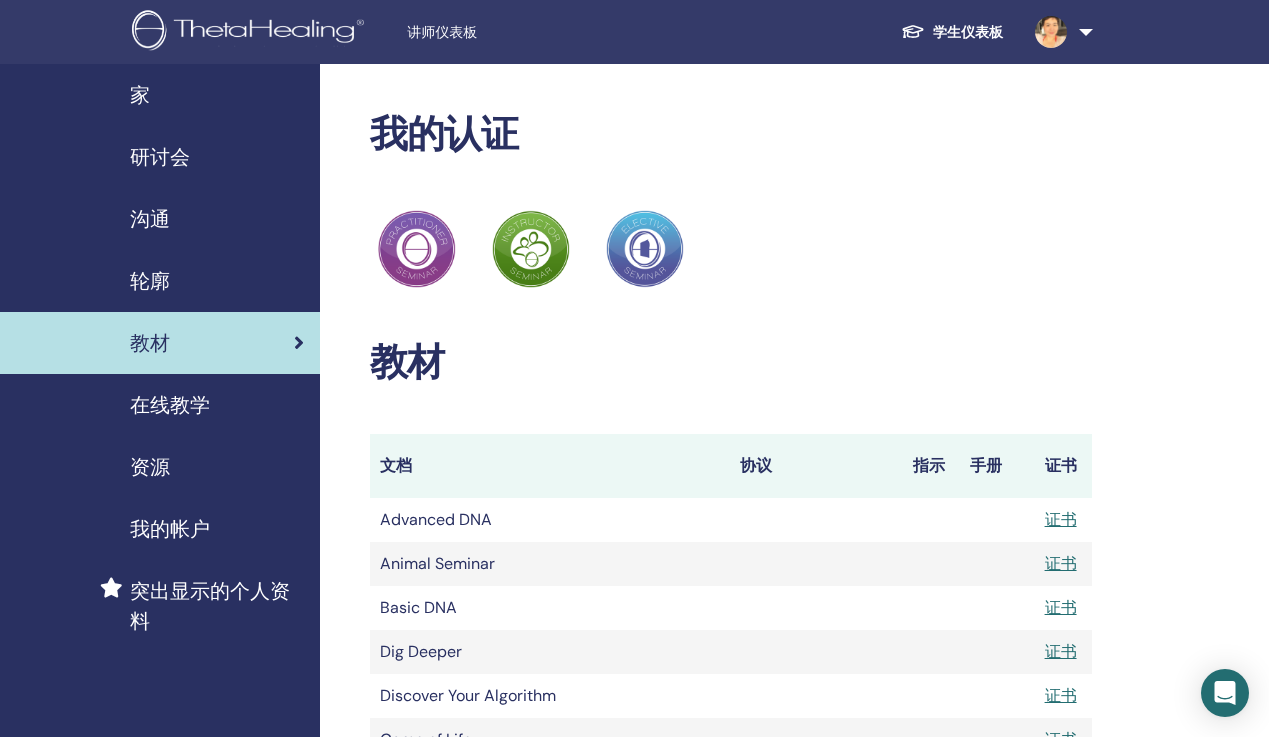 scroll, scrollTop: 1115, scrollLeft: 0, axis: vertical 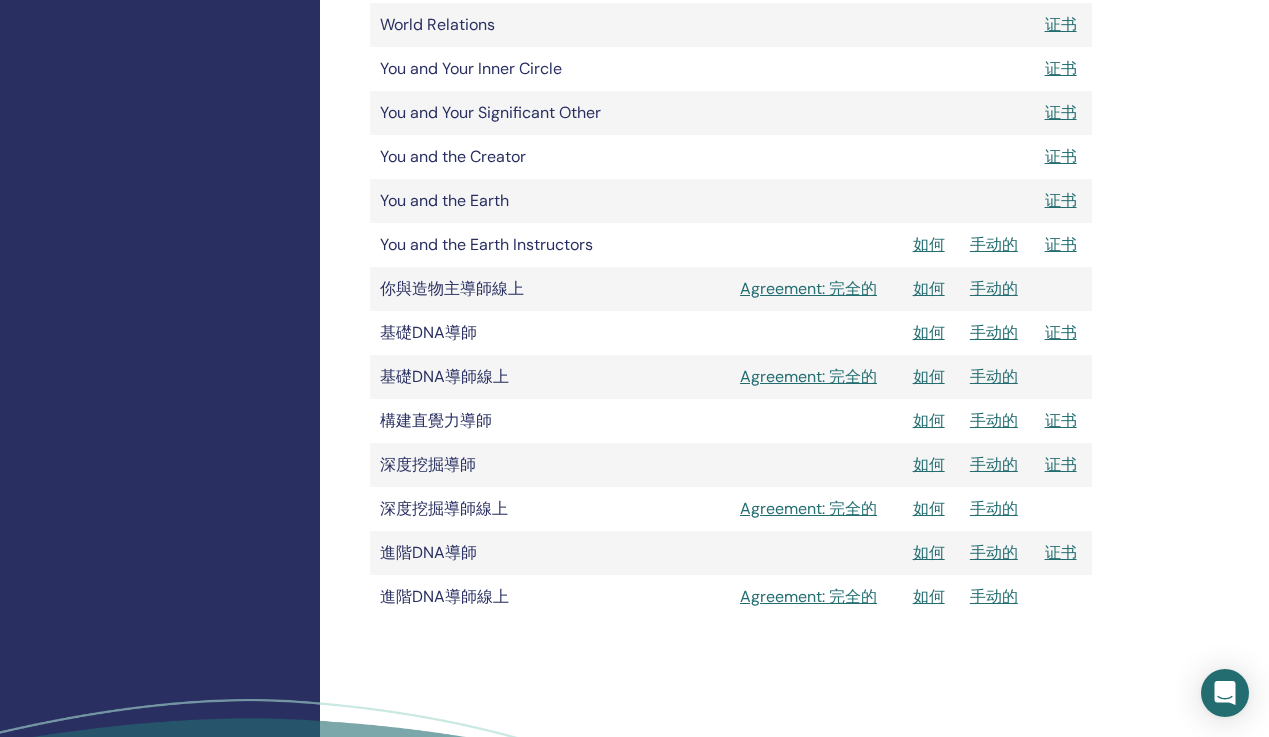 click on "家
研讨会
沟通
轮廓
教材
在线教学
资源" at bounding box center (160, -76) 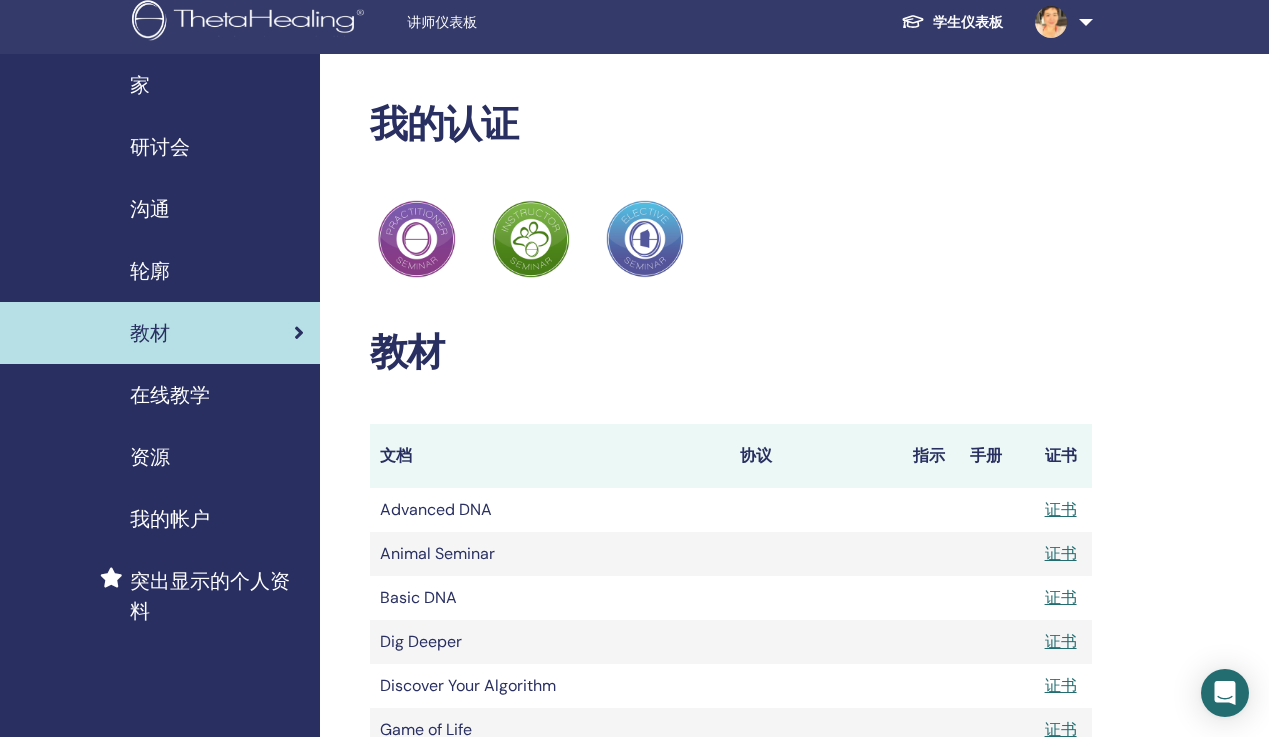 scroll, scrollTop: 5, scrollLeft: 0, axis: vertical 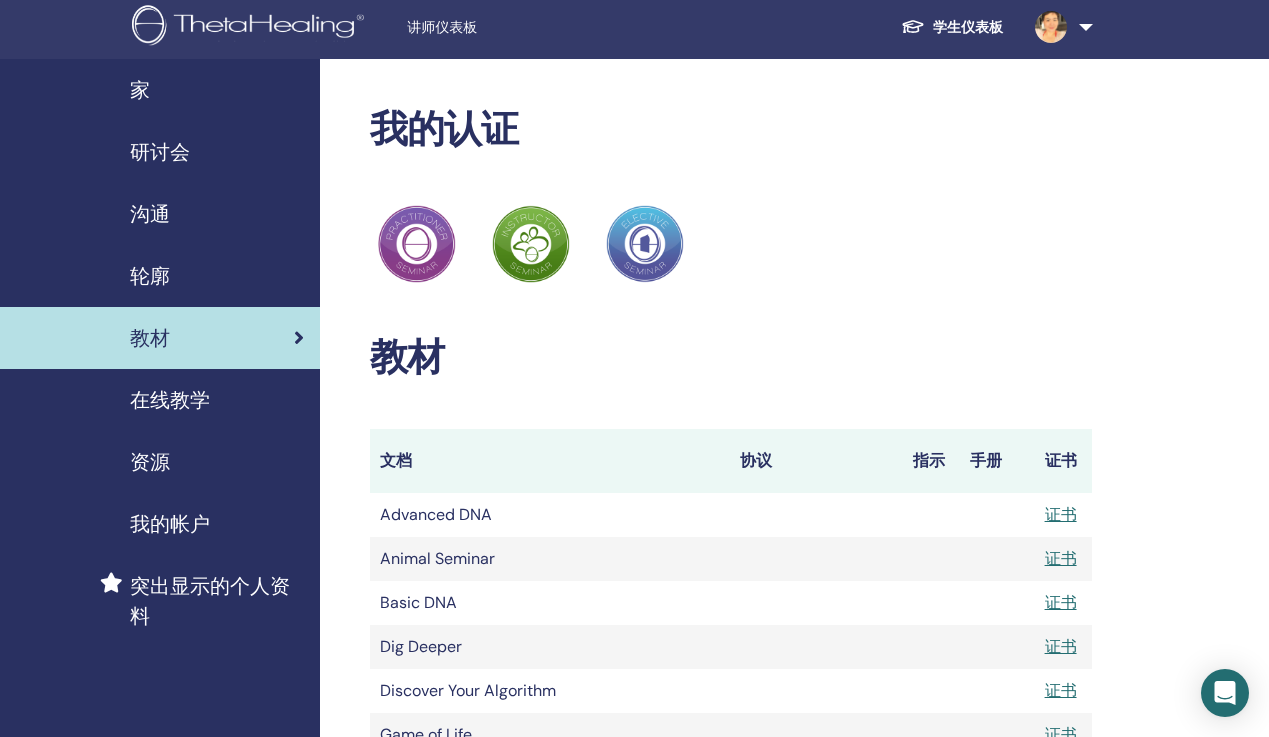 click on "研讨会" at bounding box center [160, 152] 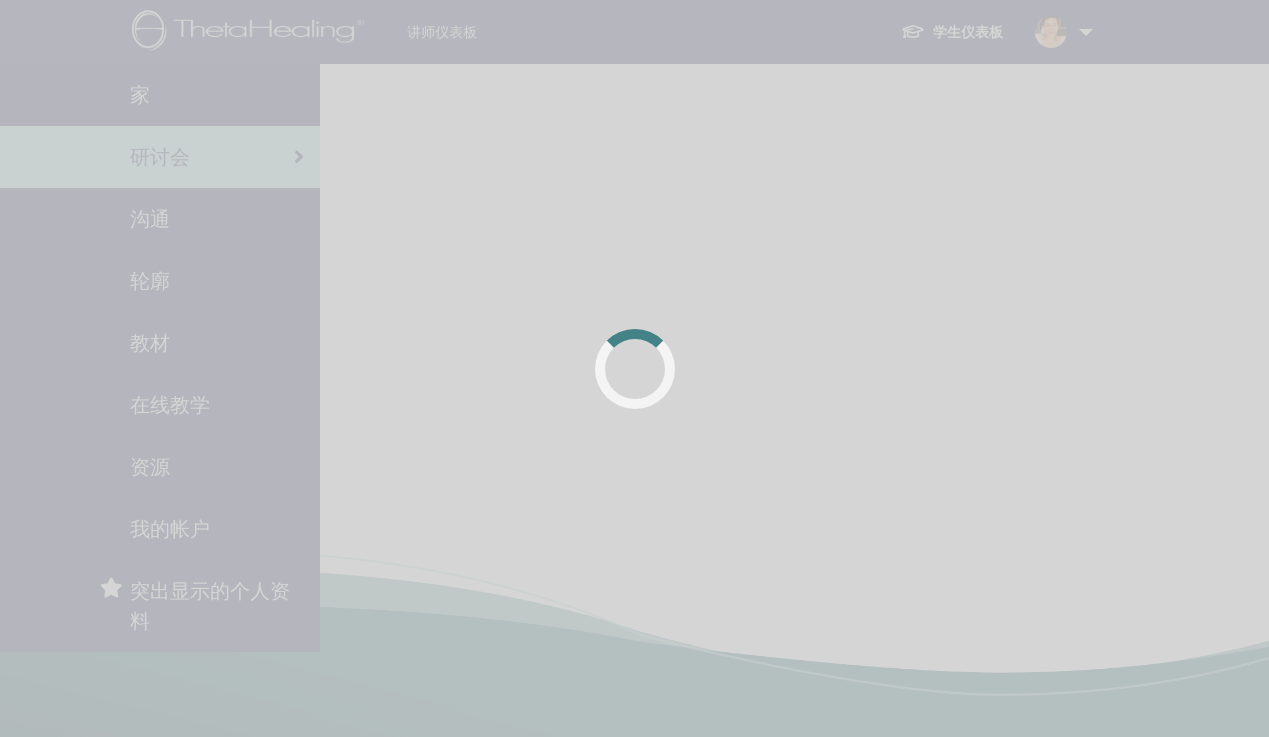 scroll, scrollTop: 0, scrollLeft: 0, axis: both 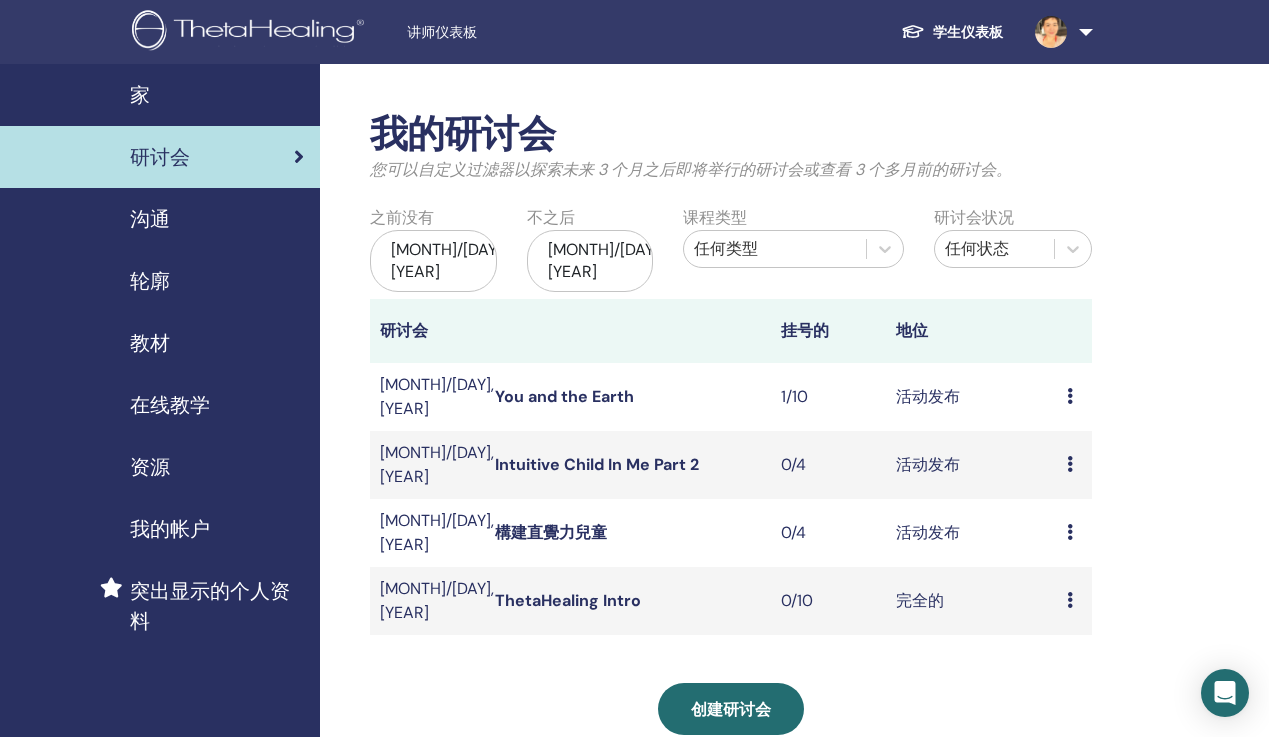 click on "教材" at bounding box center [150, 343] 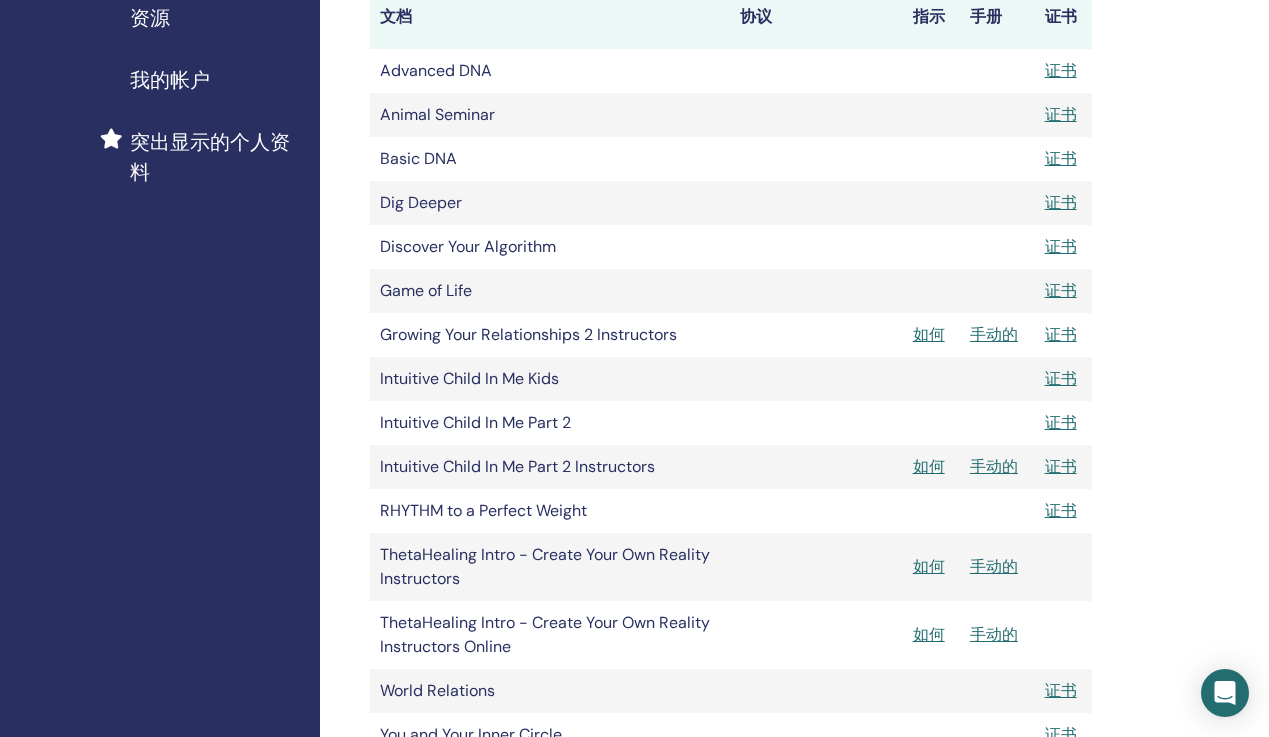 scroll, scrollTop: 451, scrollLeft: 0, axis: vertical 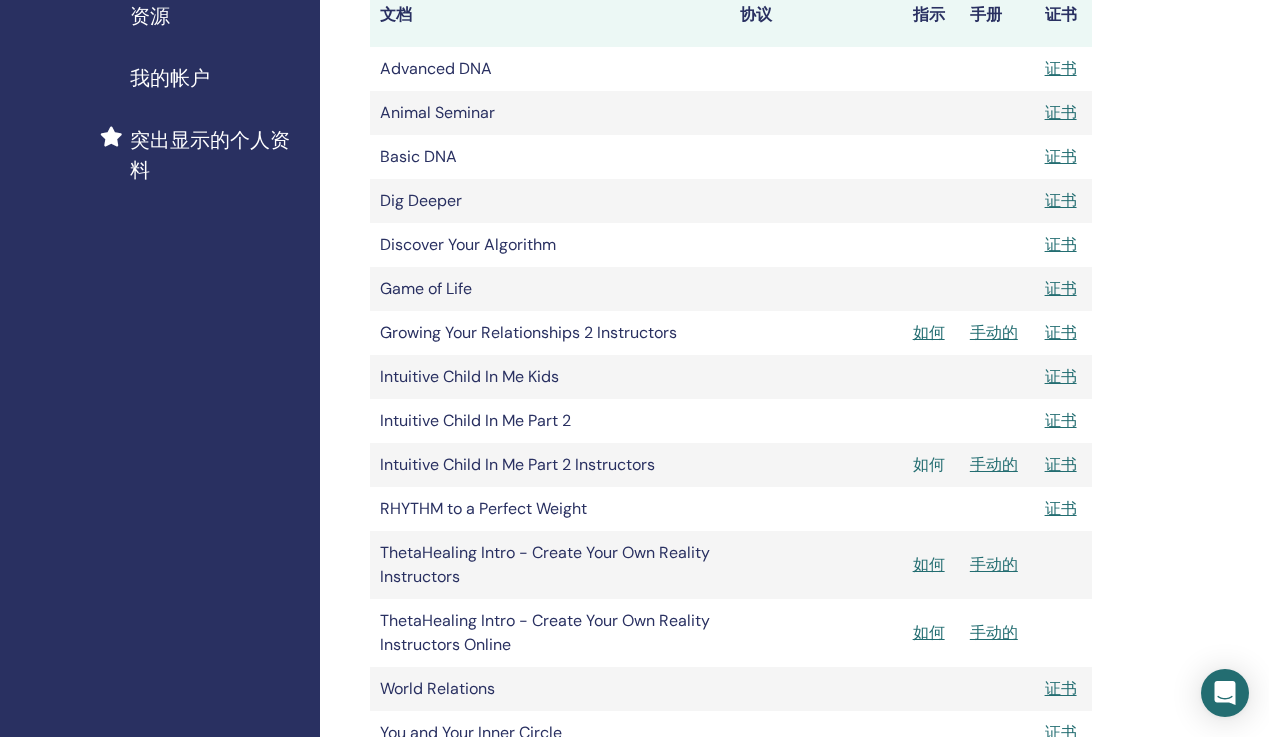click on "如何" at bounding box center [929, 464] 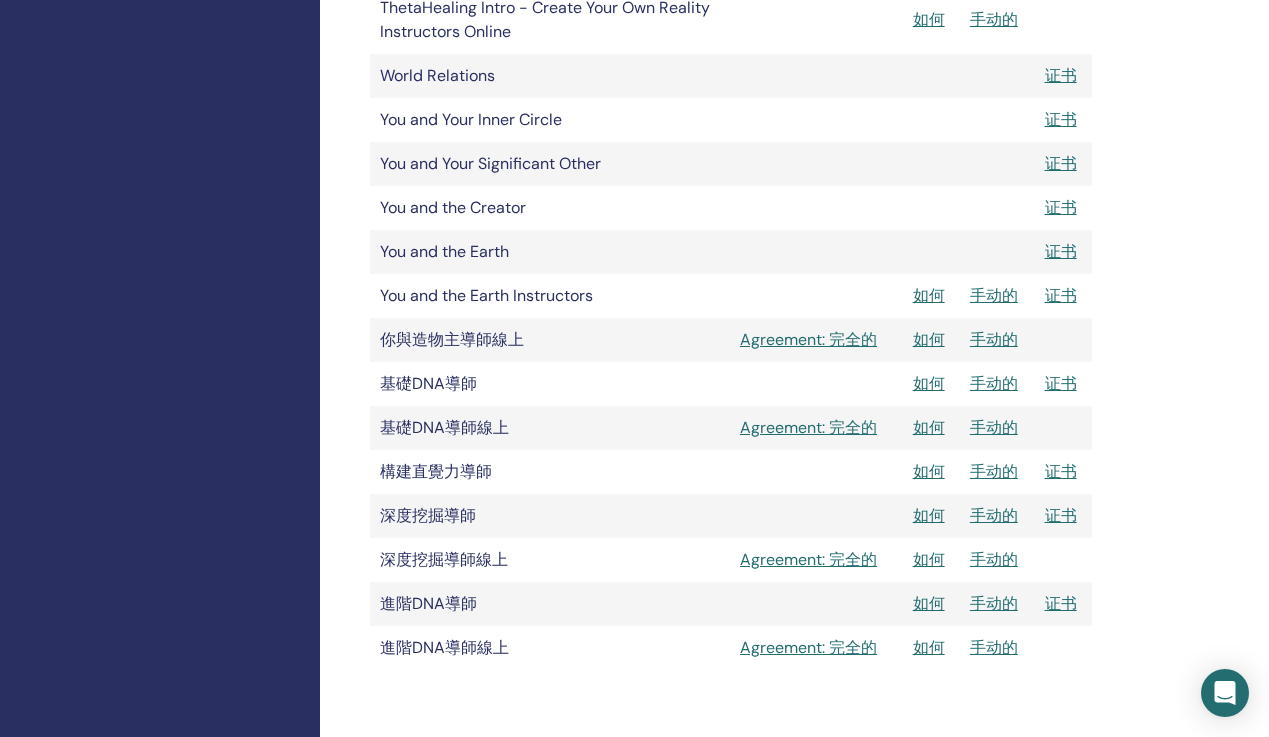 scroll, scrollTop: 1066, scrollLeft: 0, axis: vertical 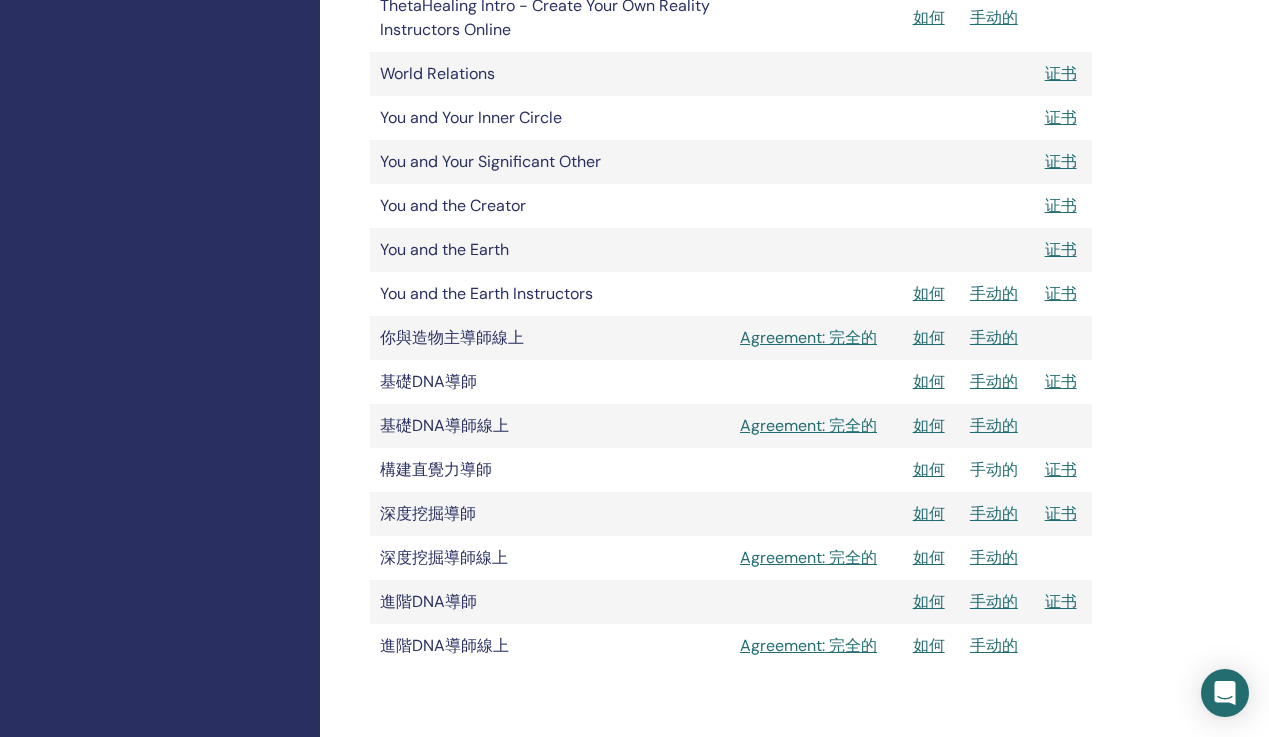 click on "手动的" at bounding box center (994, 469) 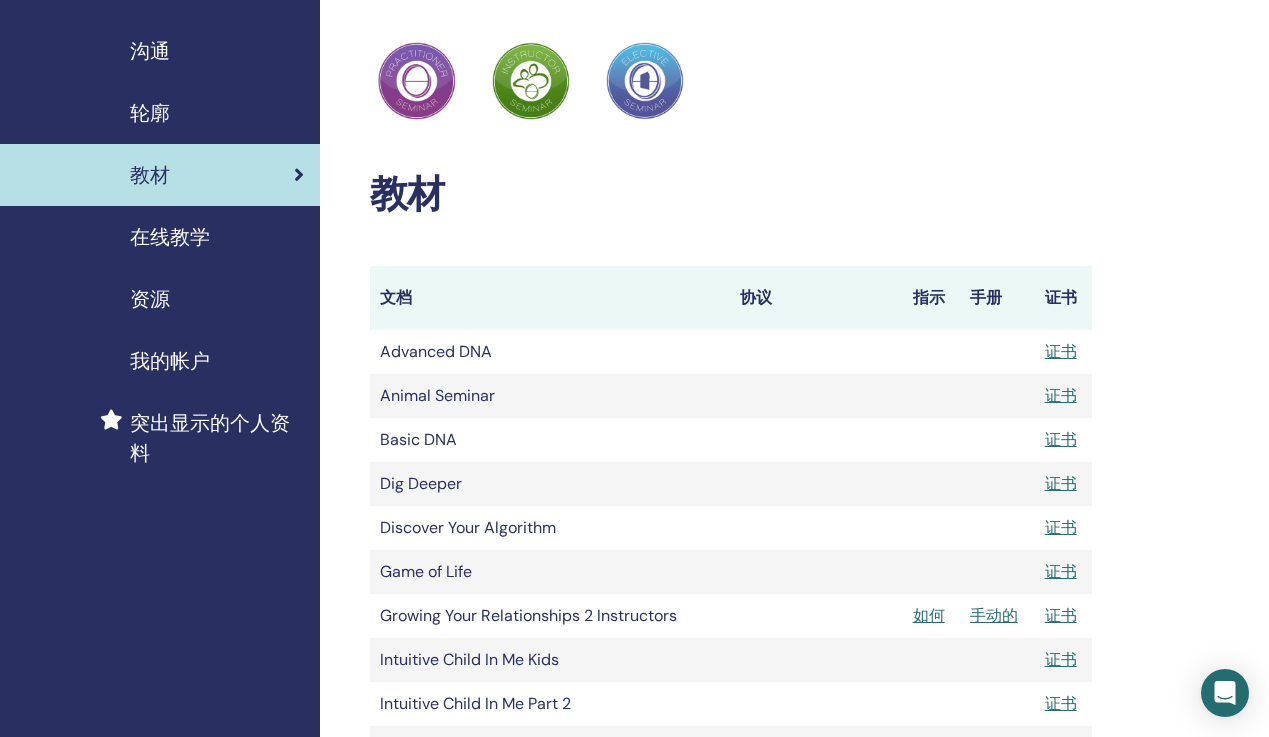 scroll, scrollTop: 0, scrollLeft: 0, axis: both 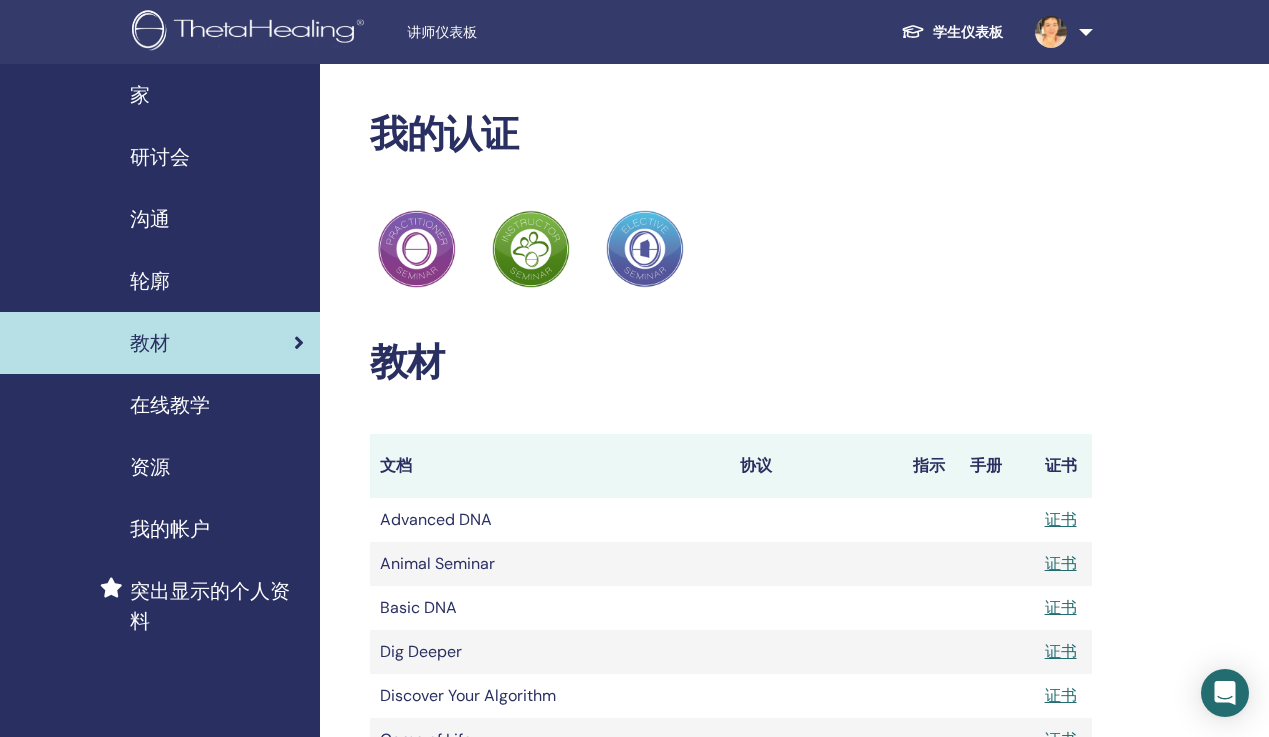 click on "研讨会" at bounding box center [160, 157] 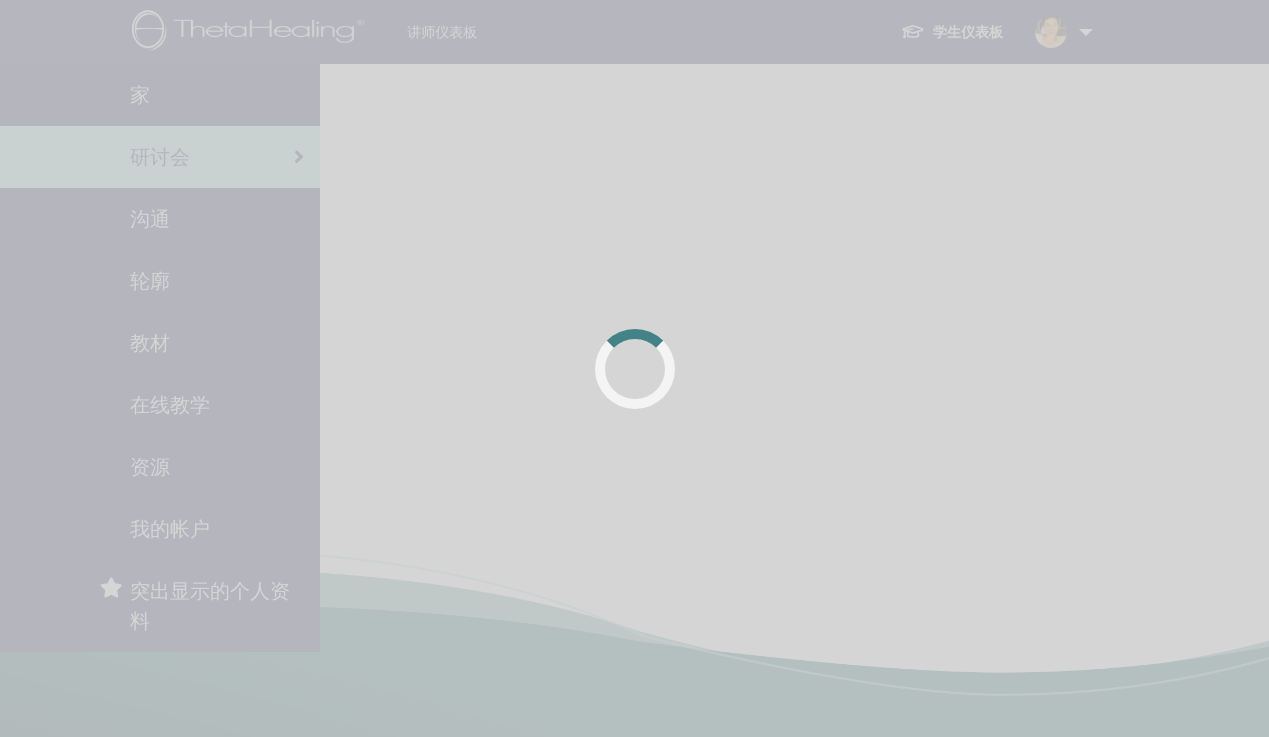 scroll, scrollTop: 0, scrollLeft: 0, axis: both 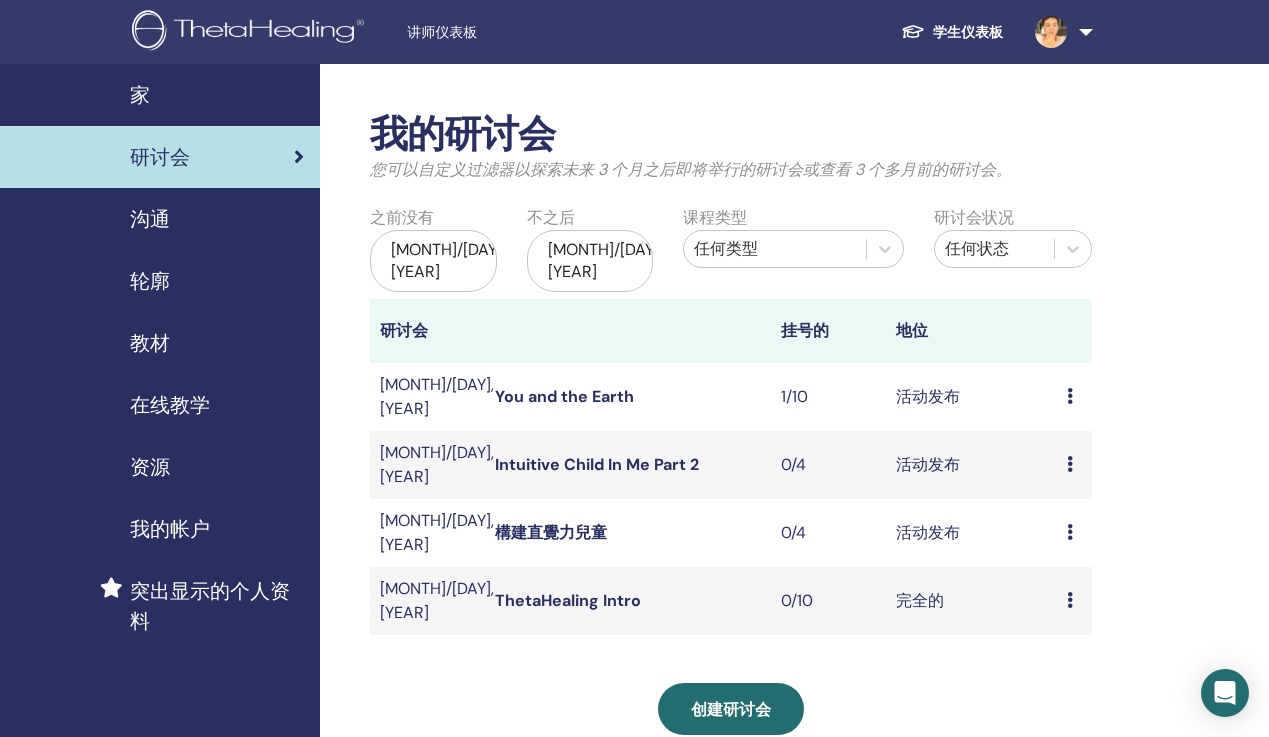 click on "構建直覺力兒童" at bounding box center (551, 532) 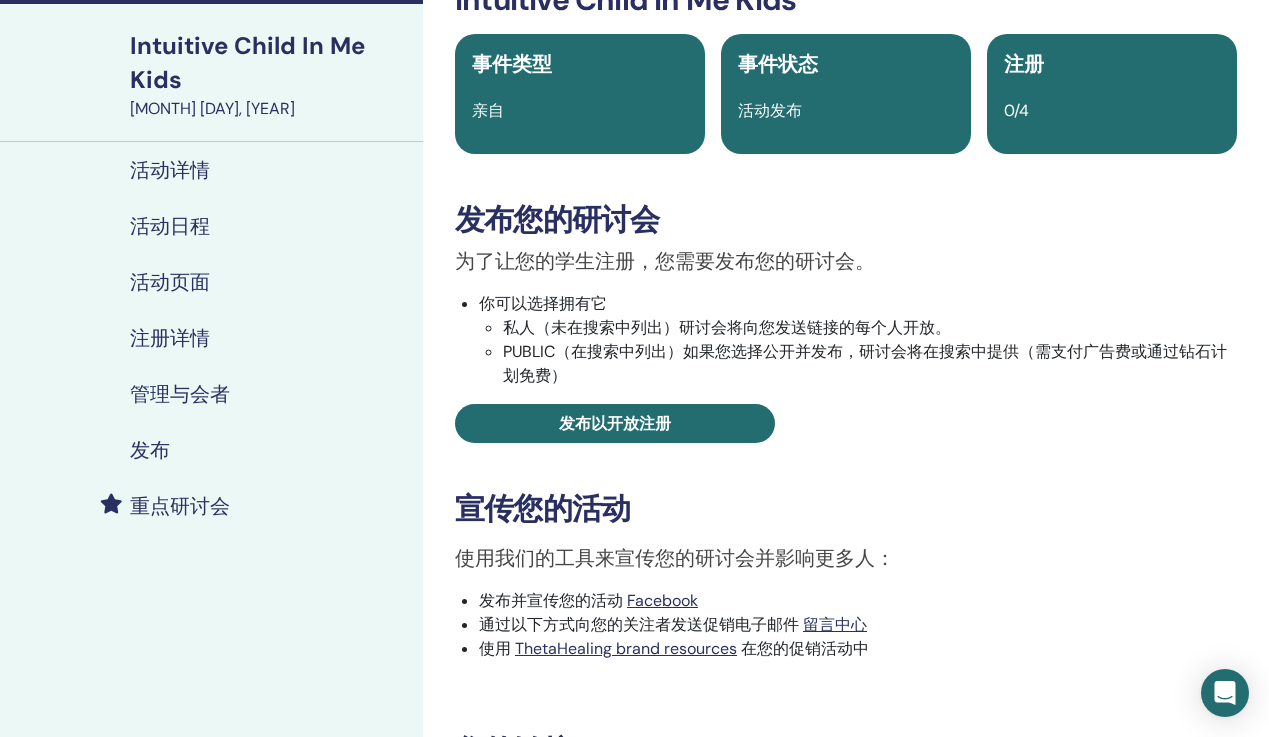 scroll, scrollTop: 0, scrollLeft: 0, axis: both 